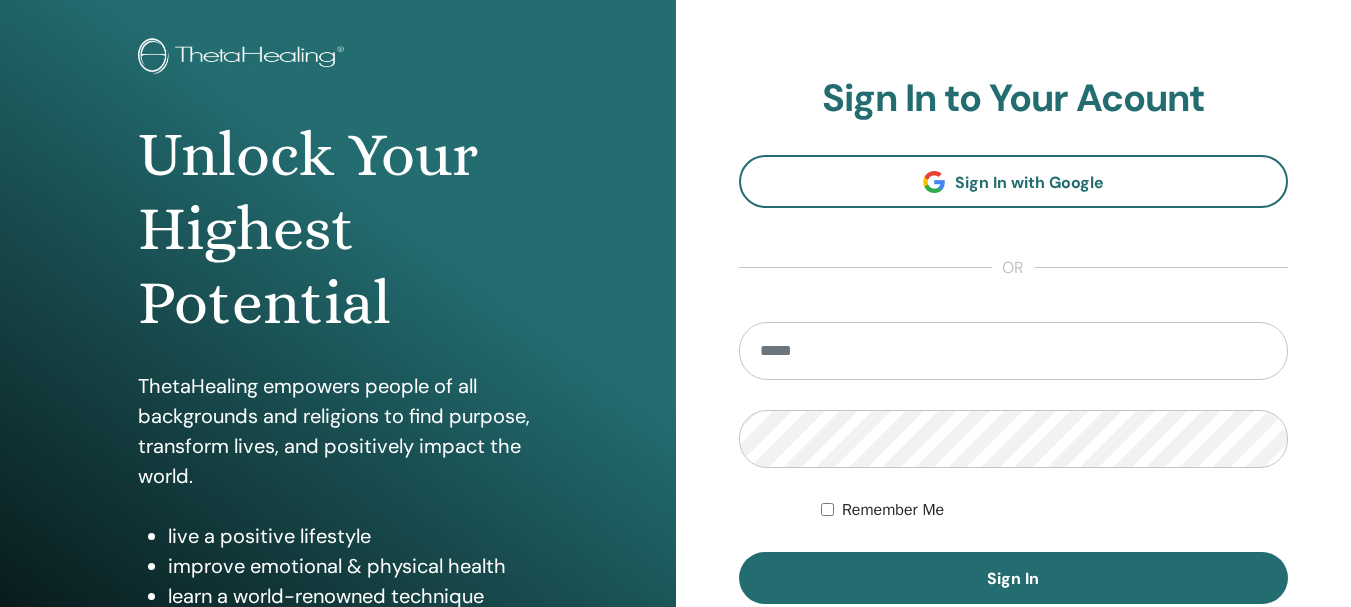scroll, scrollTop: 200, scrollLeft: 0, axis: vertical 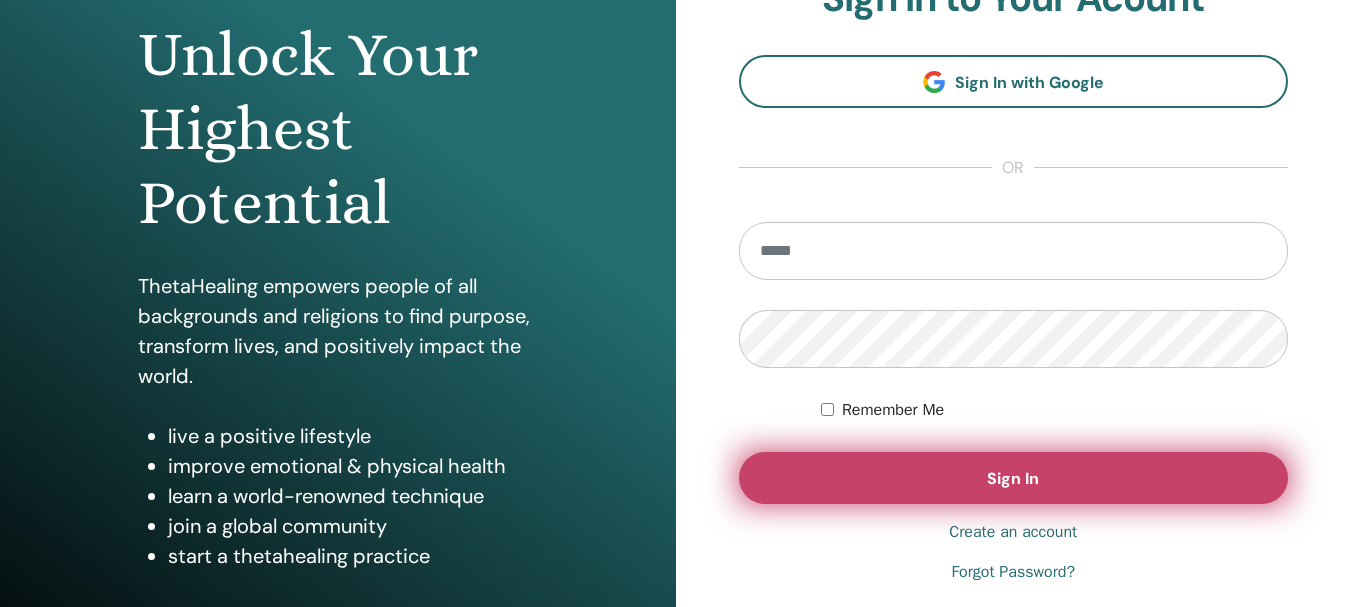 type on "**********" 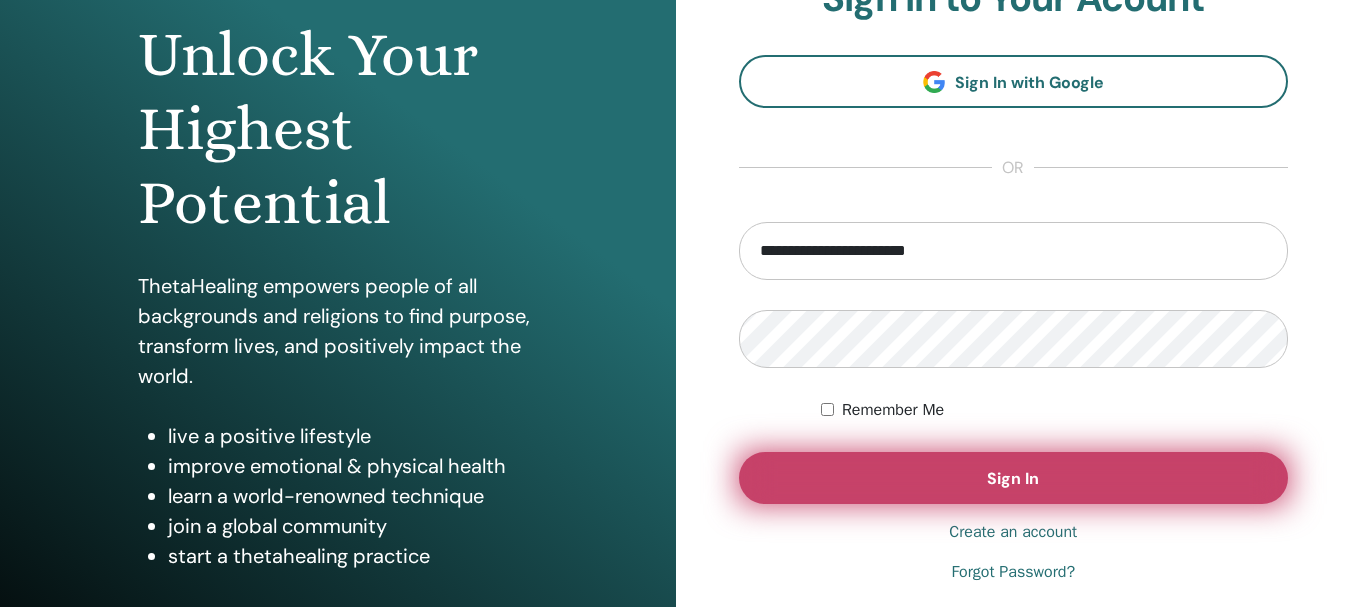 click on "Sign In" at bounding box center (1013, 478) 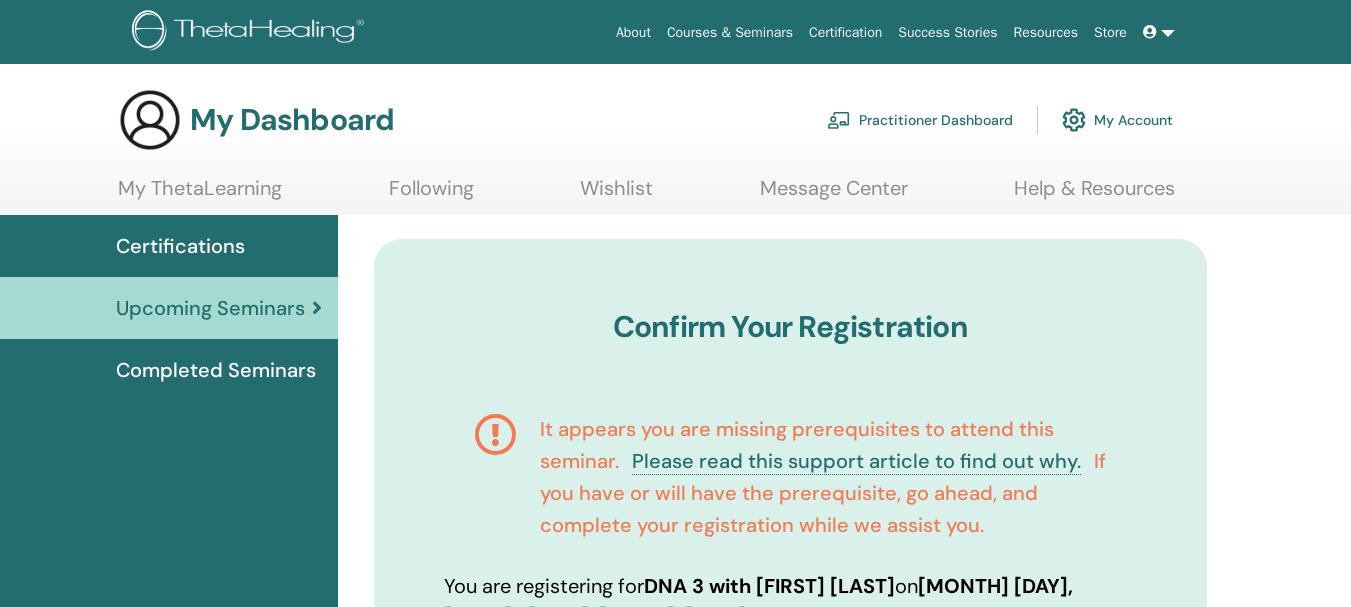 scroll, scrollTop: 0, scrollLeft: 0, axis: both 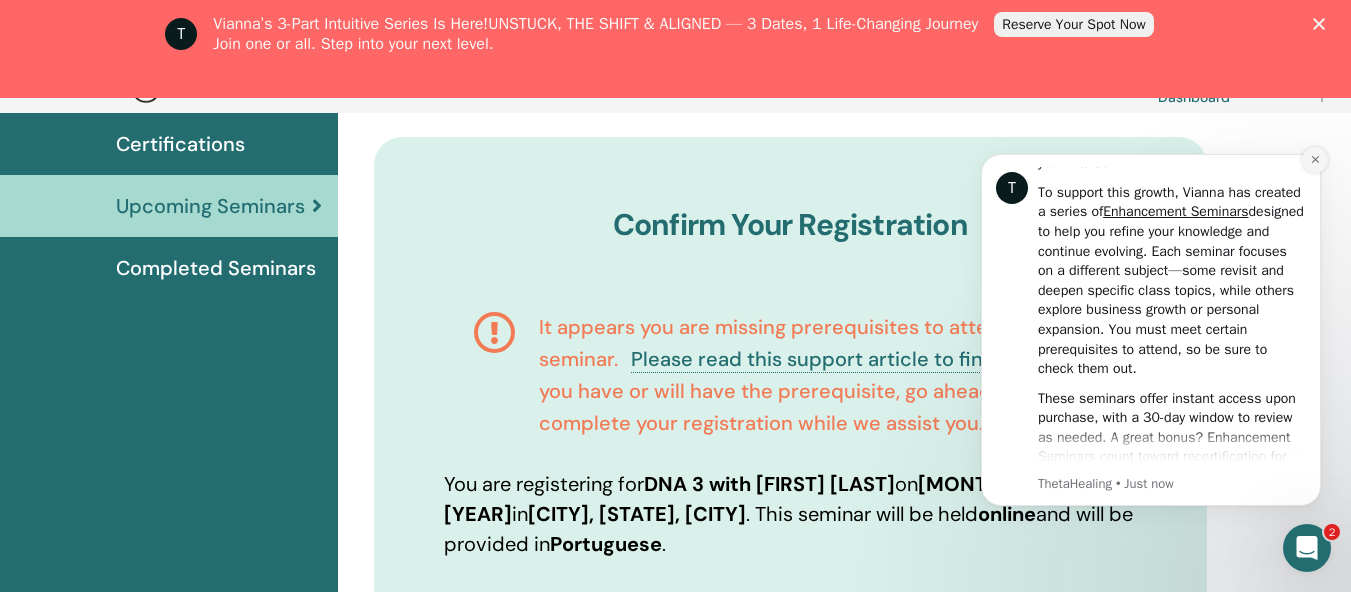 click 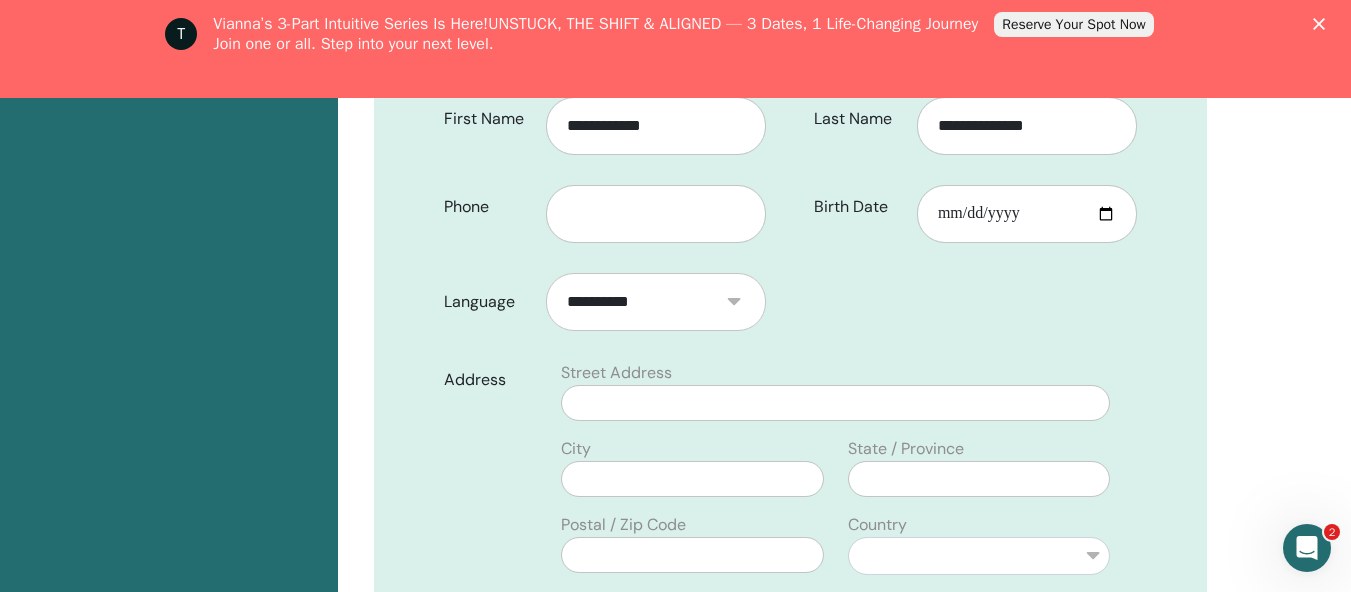 scroll, scrollTop: 548, scrollLeft: 0, axis: vertical 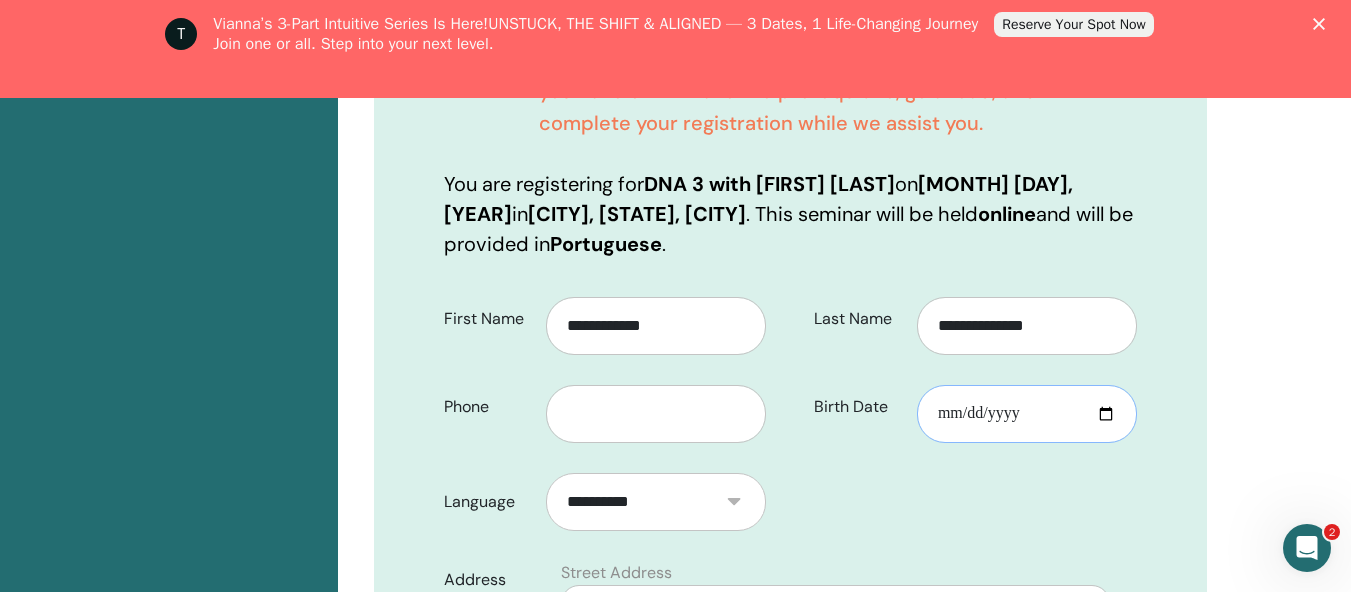 click on "Birth Date" at bounding box center [1027, 414] 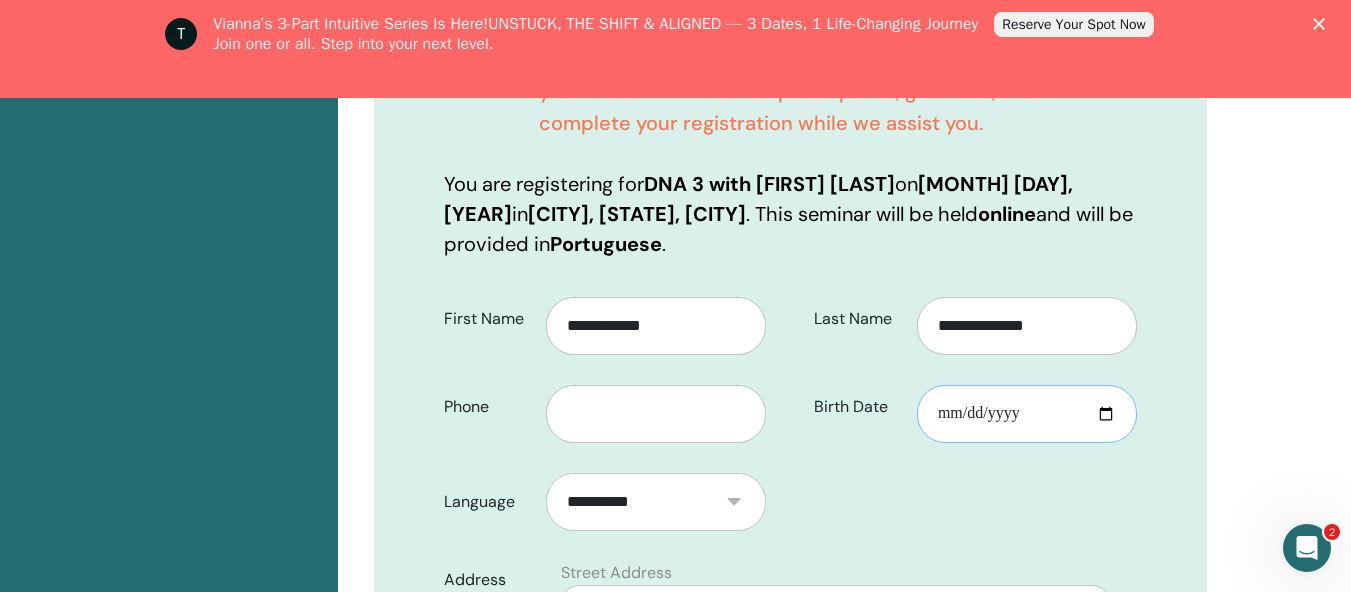 type on "**********" 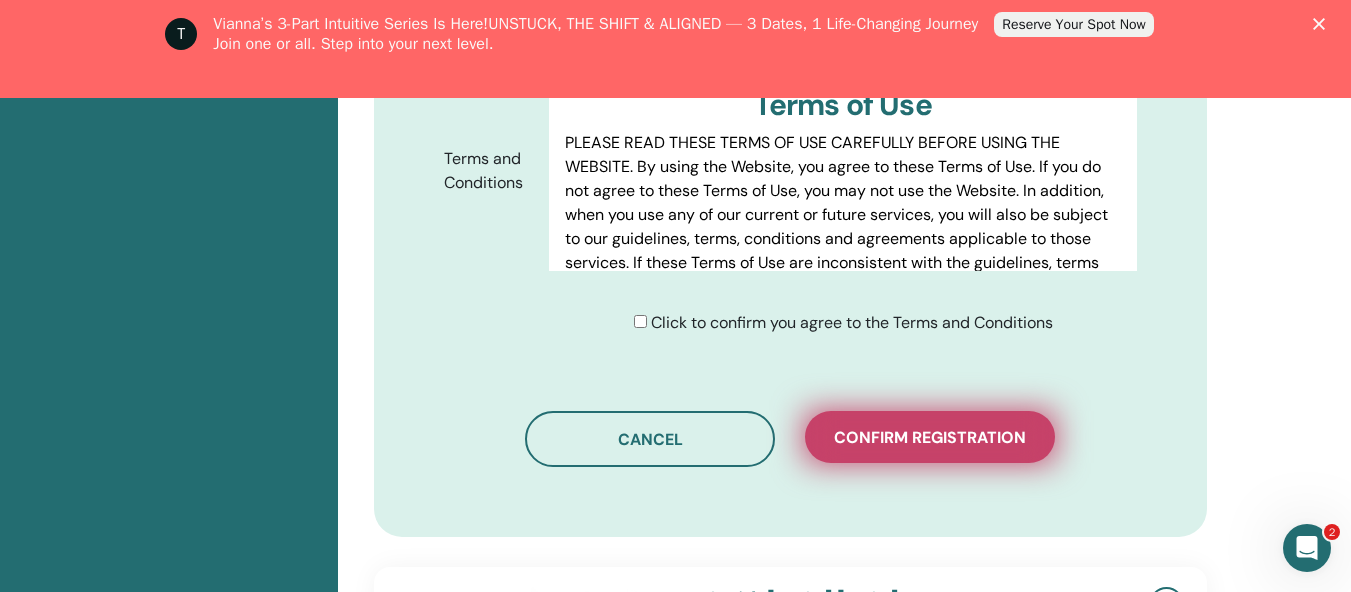 scroll, scrollTop: 1248, scrollLeft: 0, axis: vertical 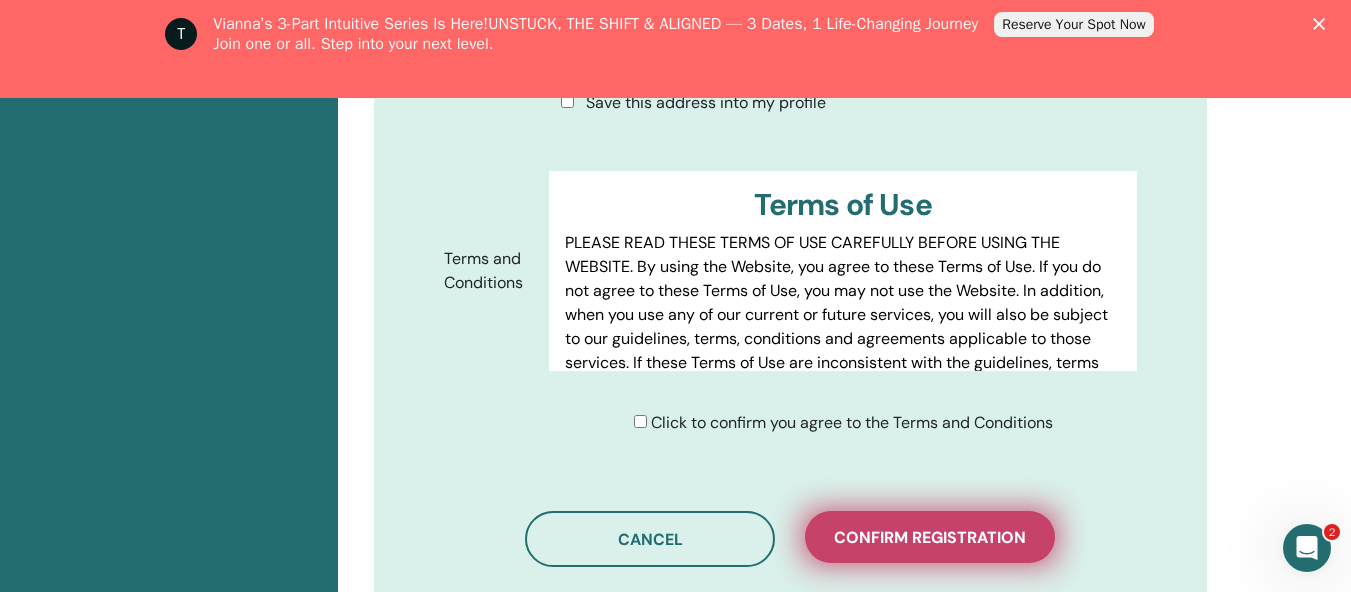 click on "Confirm registration" at bounding box center (930, 537) 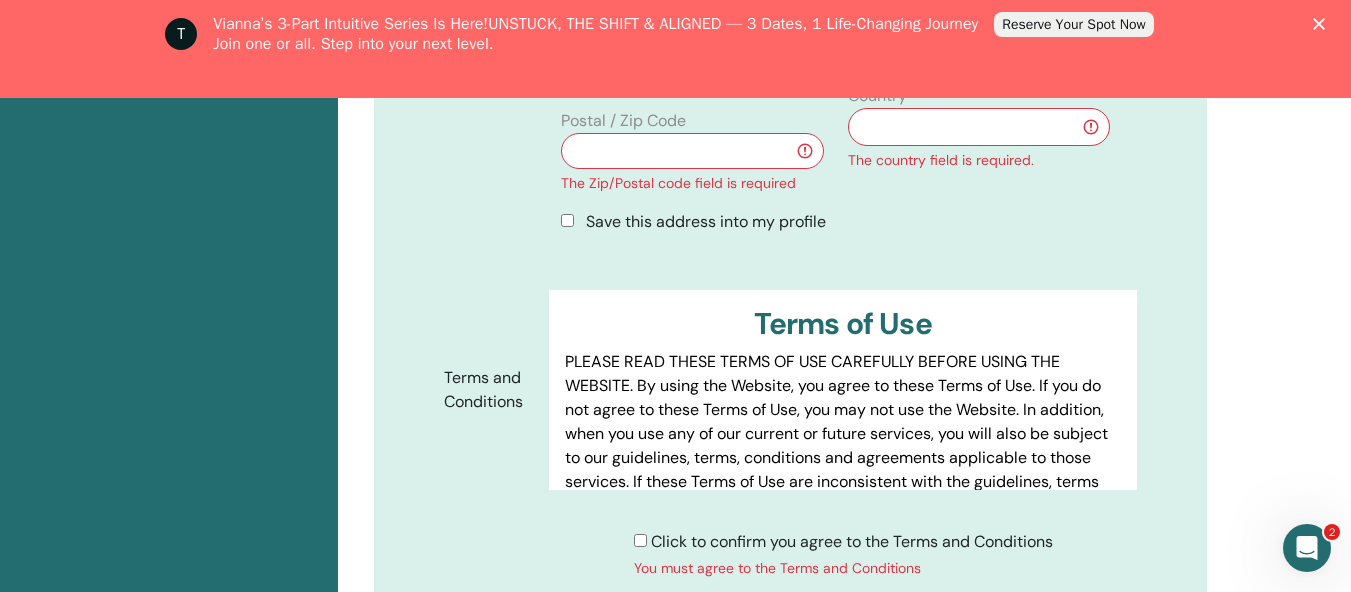 scroll, scrollTop: 200, scrollLeft: 0, axis: vertical 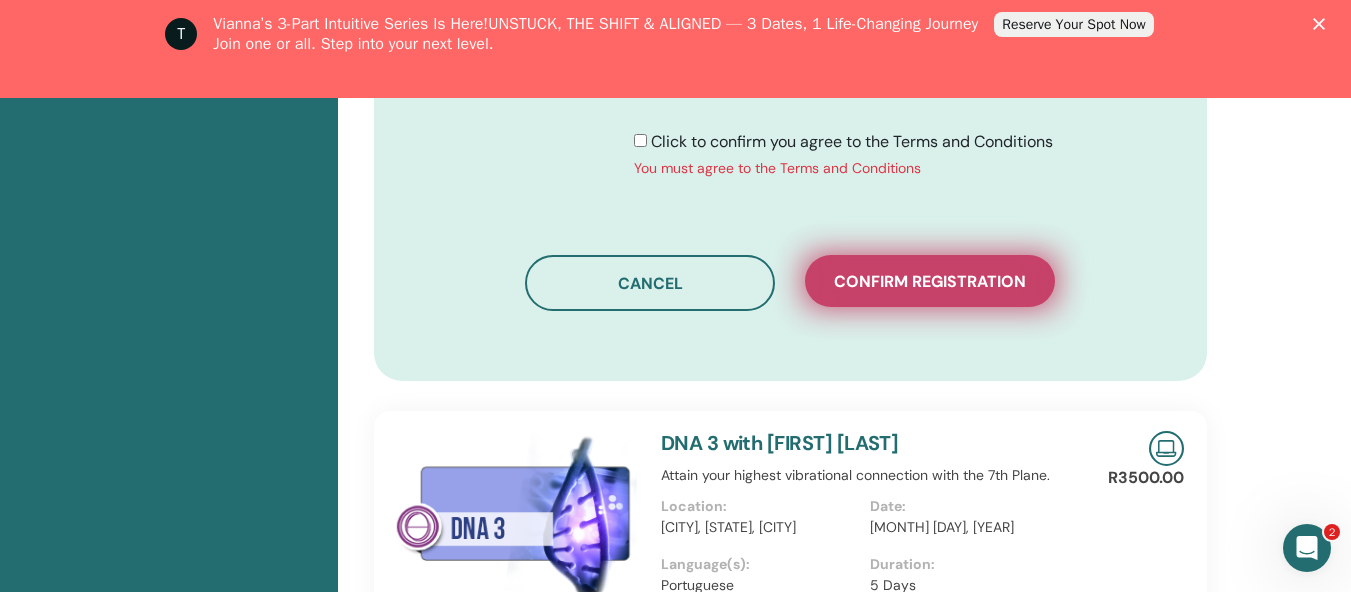 click on "Confirm registration" at bounding box center (930, 281) 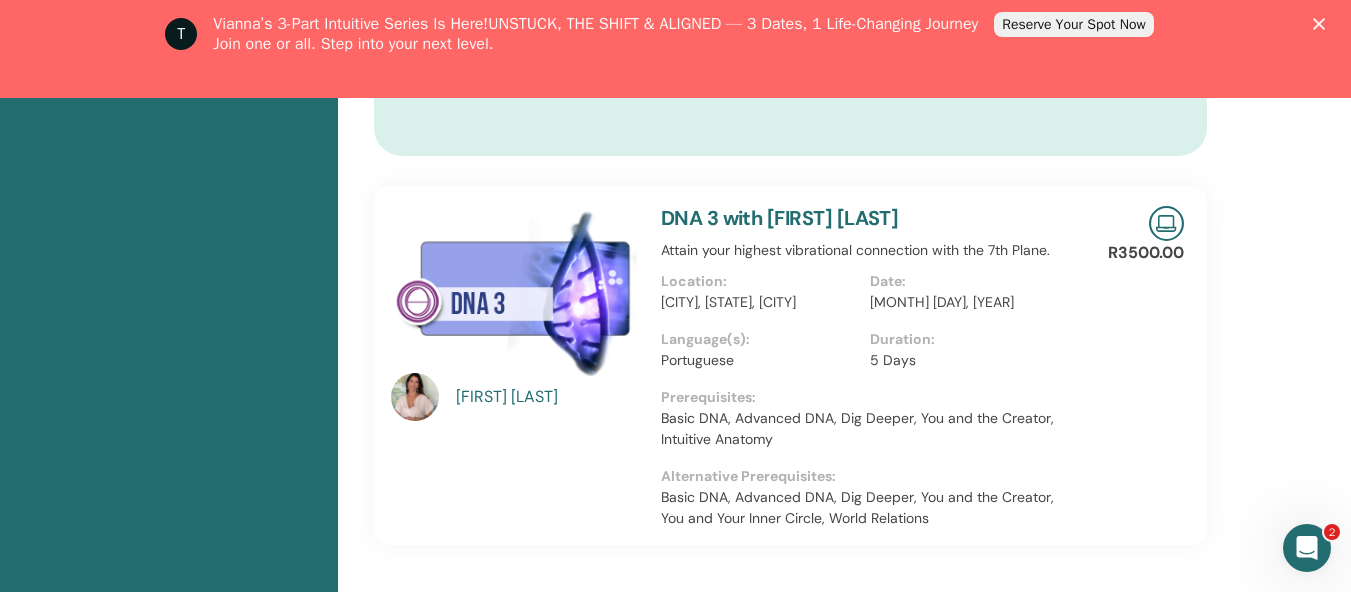 scroll, scrollTop: 1748, scrollLeft: 0, axis: vertical 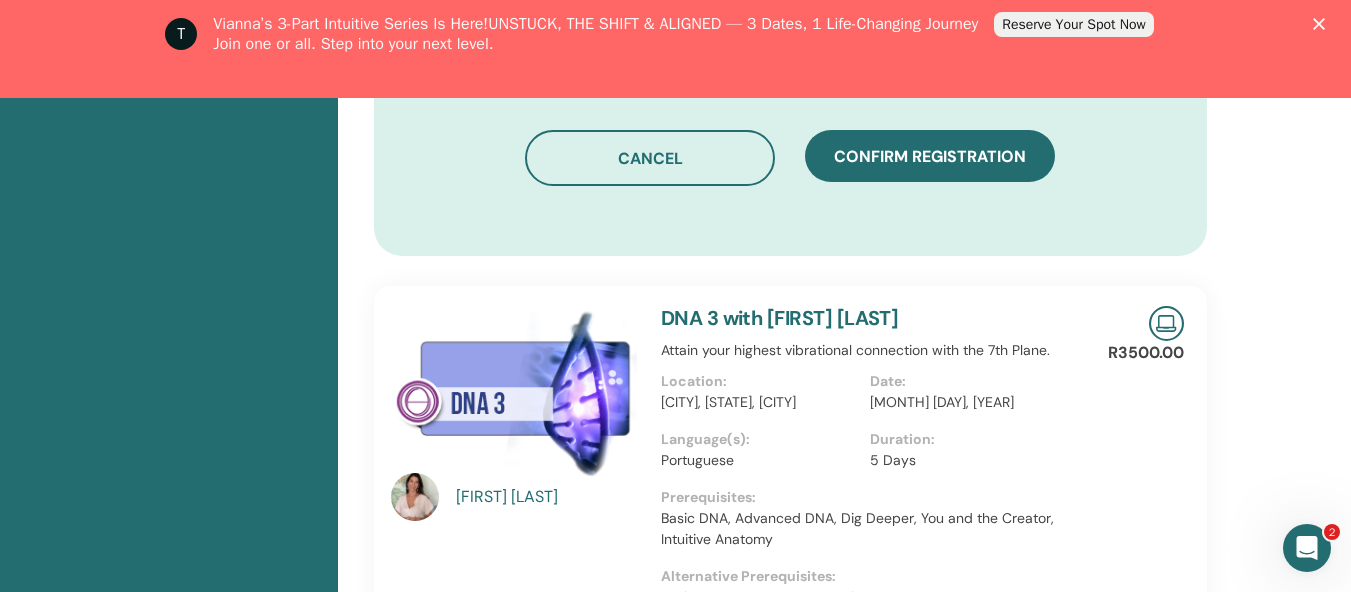 click at bounding box center [1323, 24] 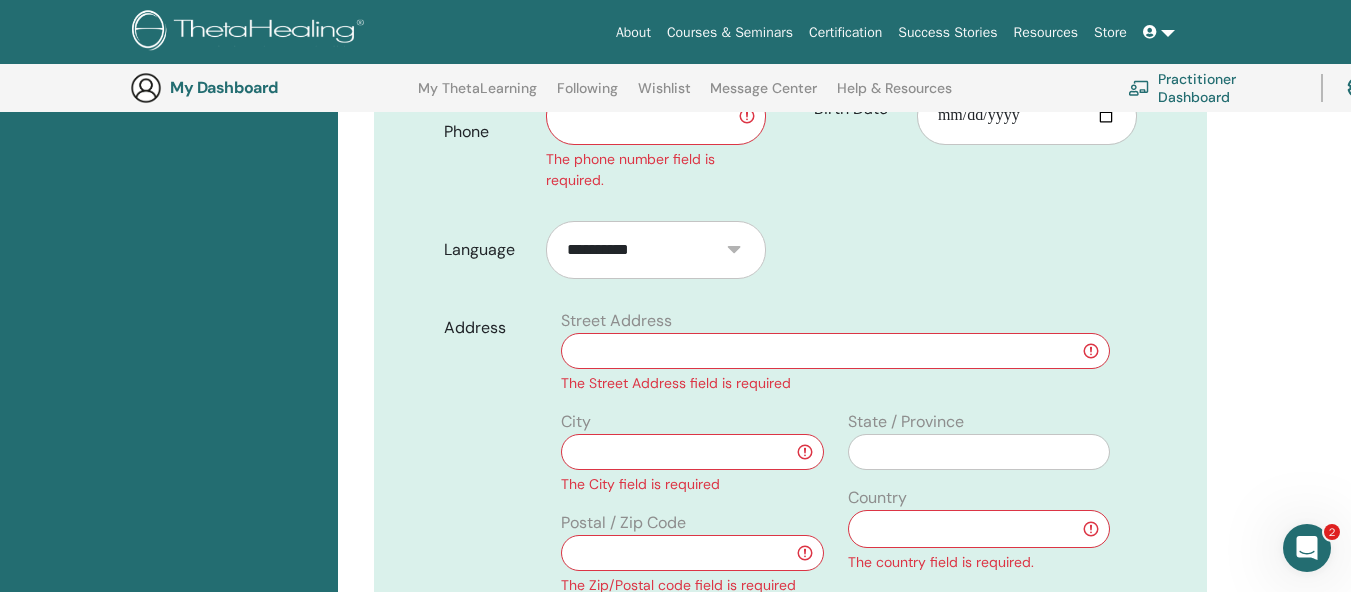 scroll, scrollTop: 848, scrollLeft: 0, axis: vertical 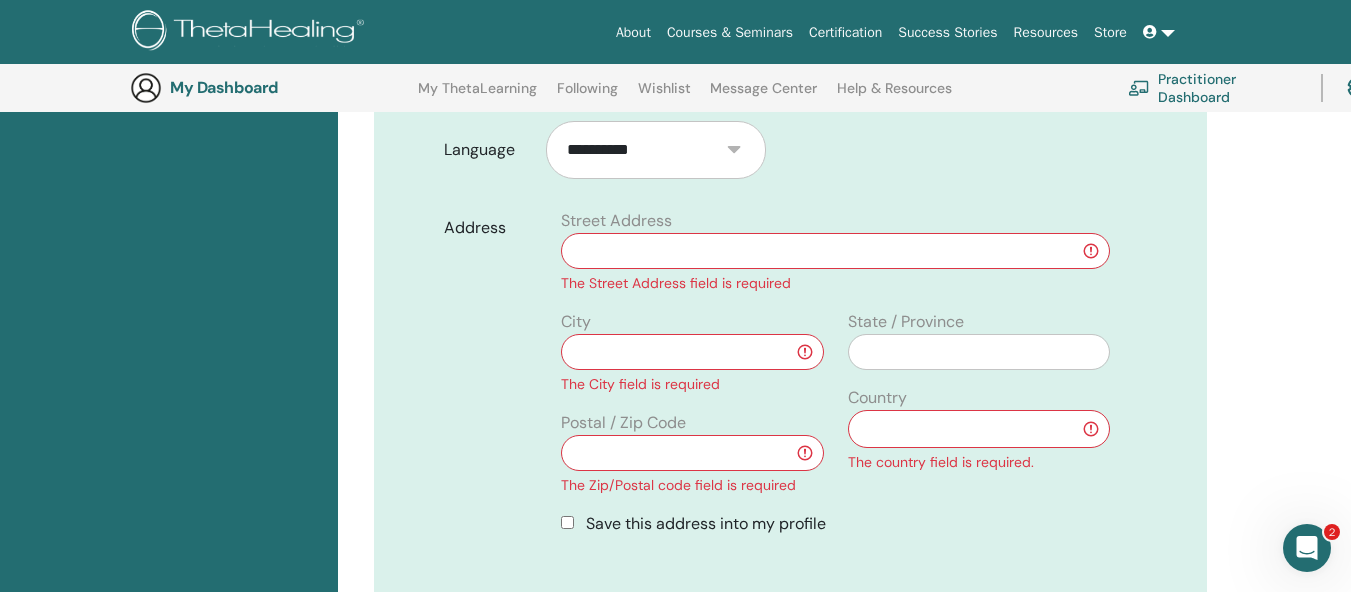 click at bounding box center (835, 251) 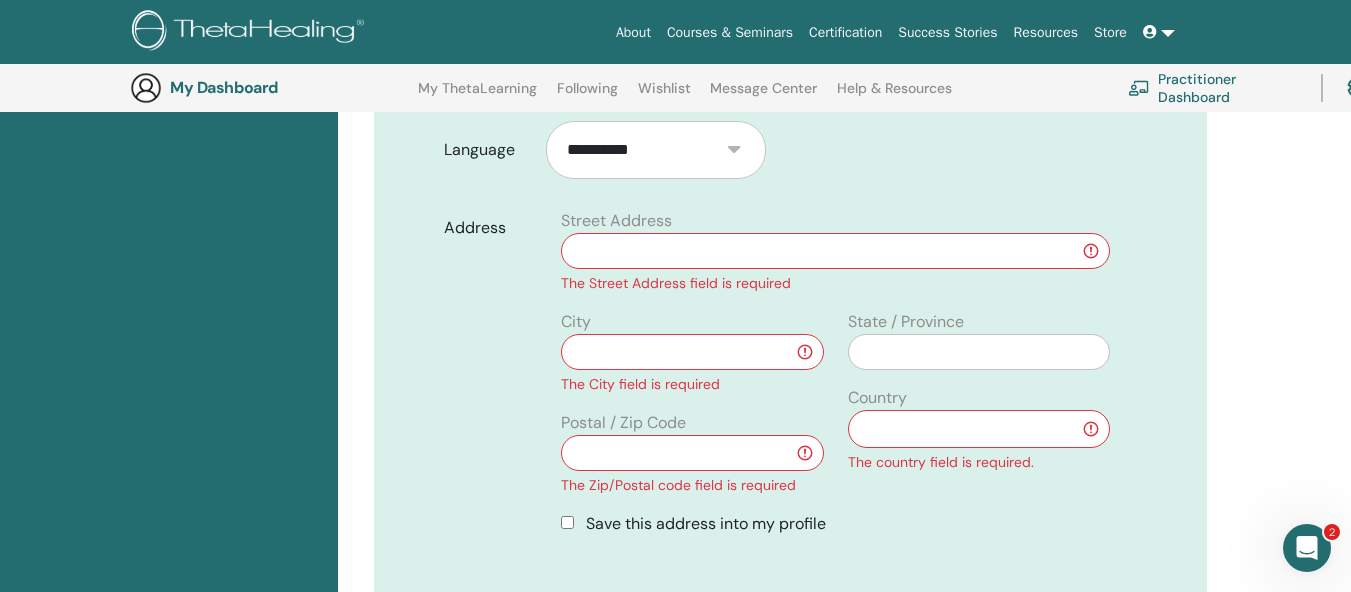 type on "**********" 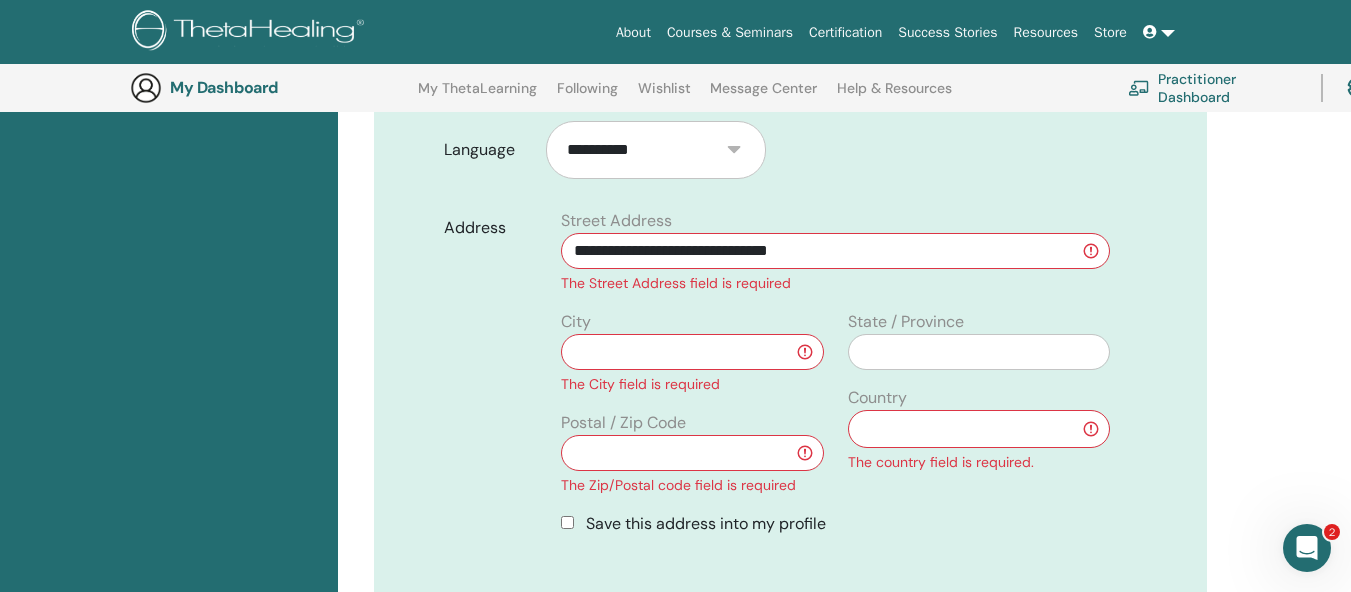 type on "**********" 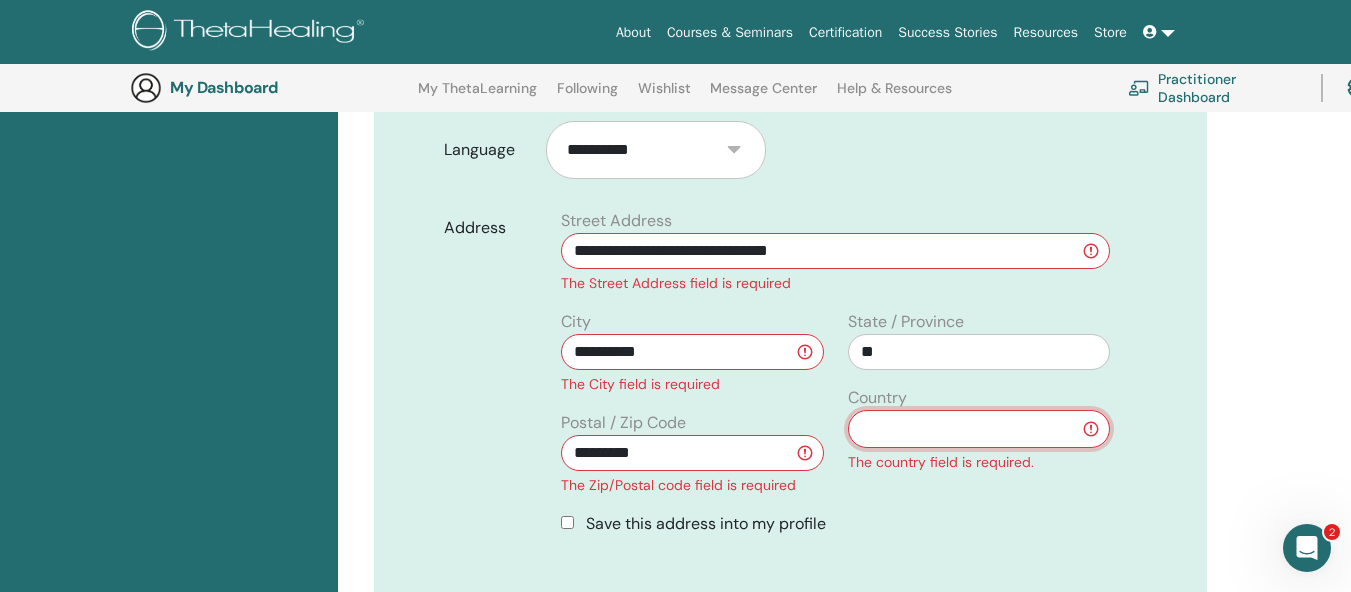 select on "**" 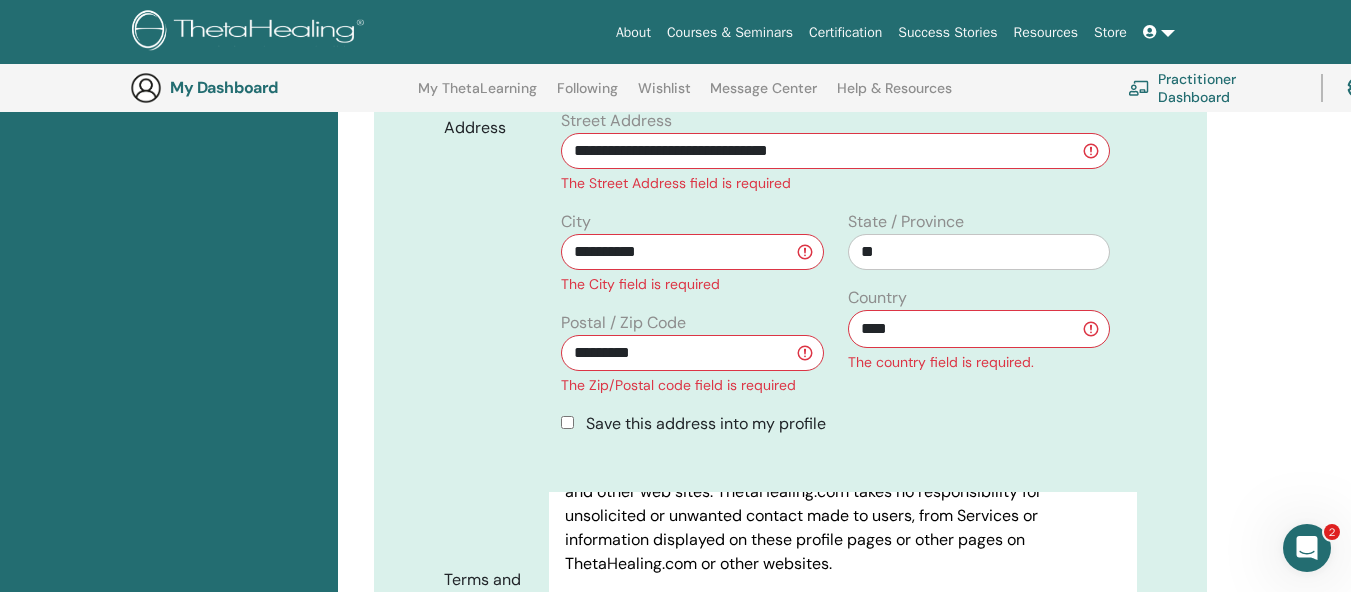 scroll, scrollTop: 1148, scrollLeft: 0, axis: vertical 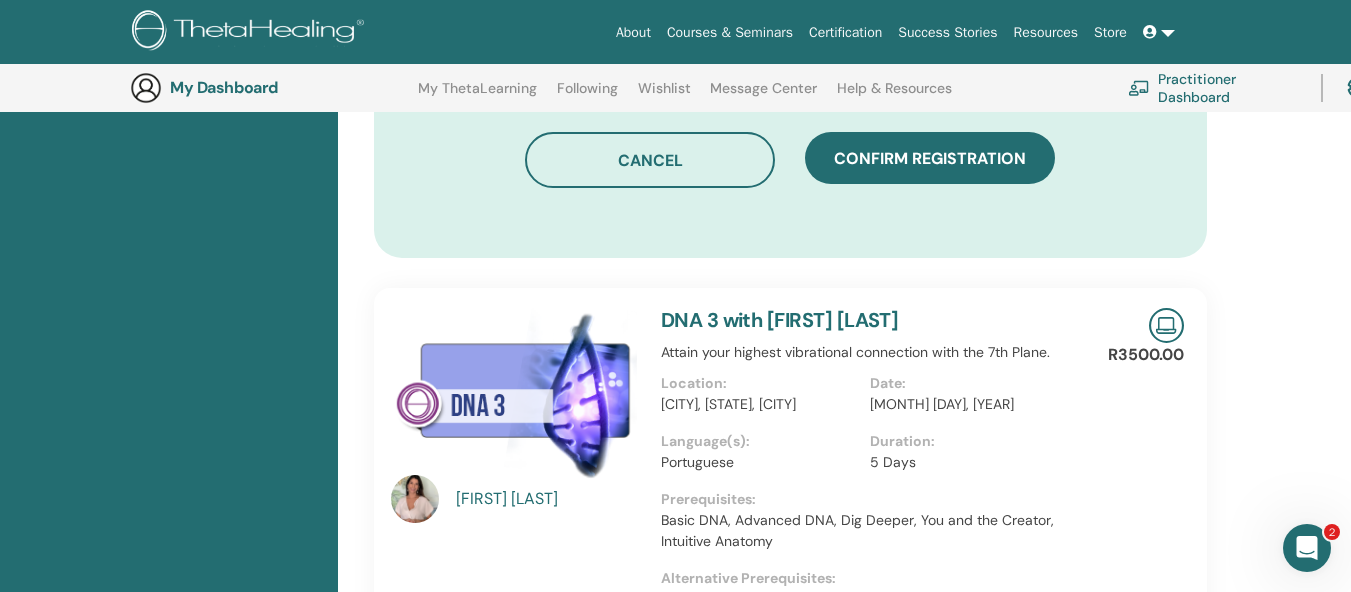 click on "Confirm registration" at bounding box center [930, 158] 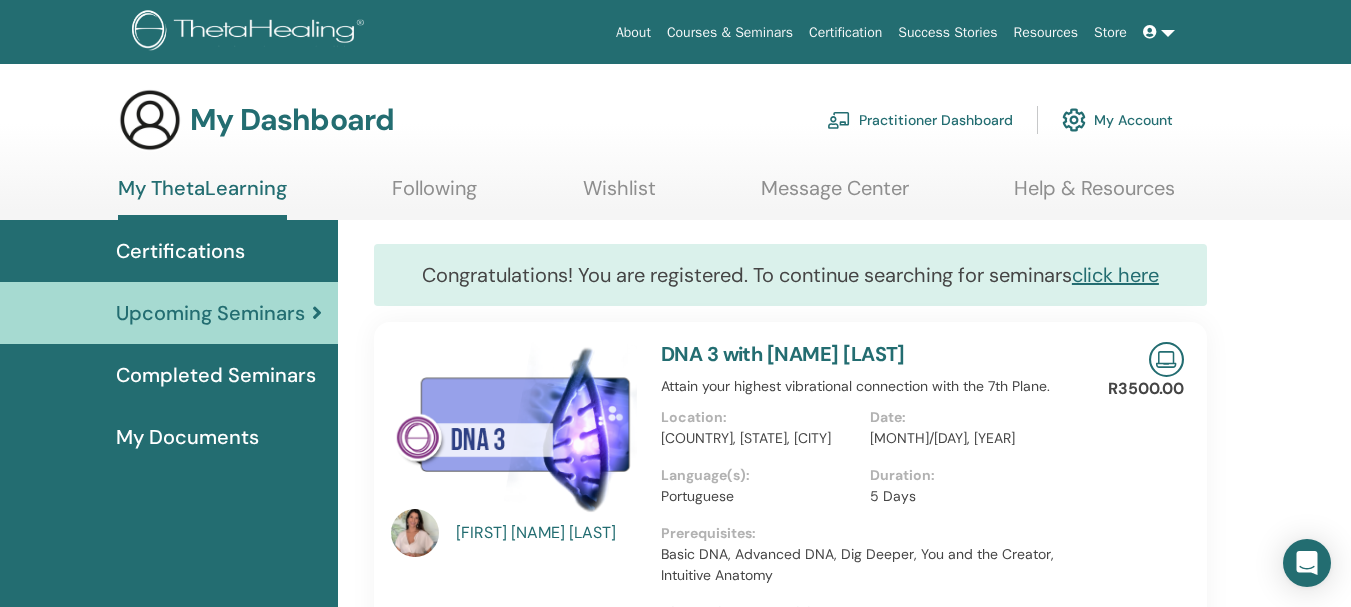 scroll, scrollTop: 100, scrollLeft: 0, axis: vertical 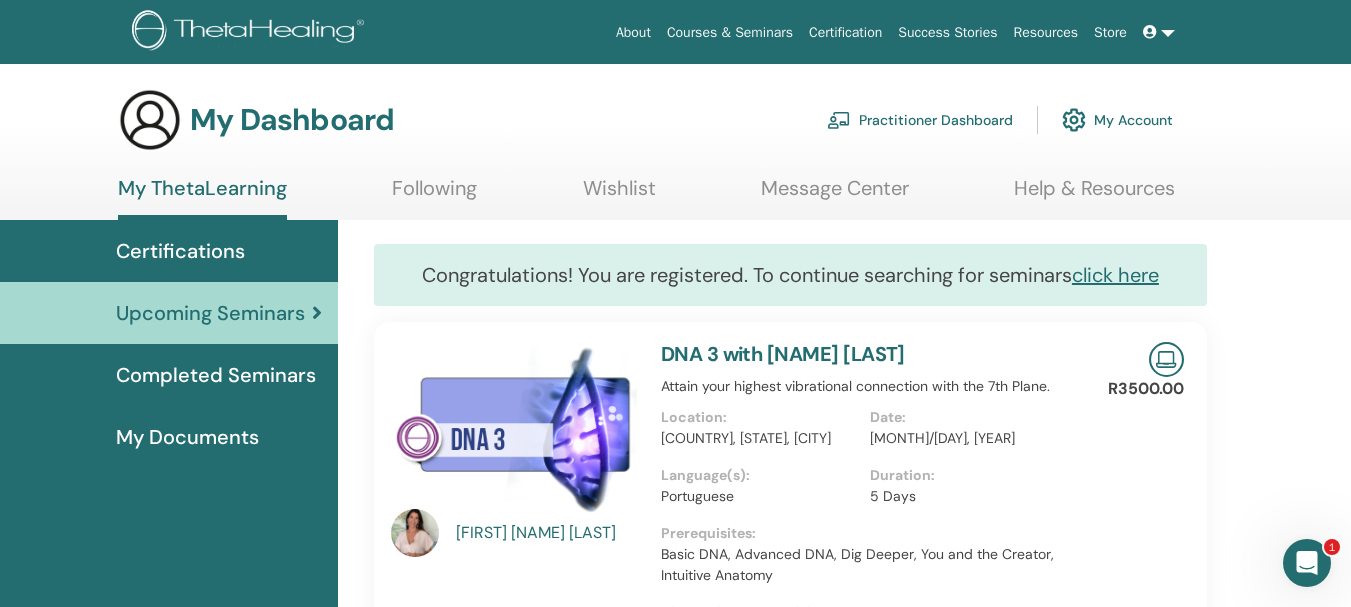 click on "Completed Seminars" at bounding box center [216, 375] 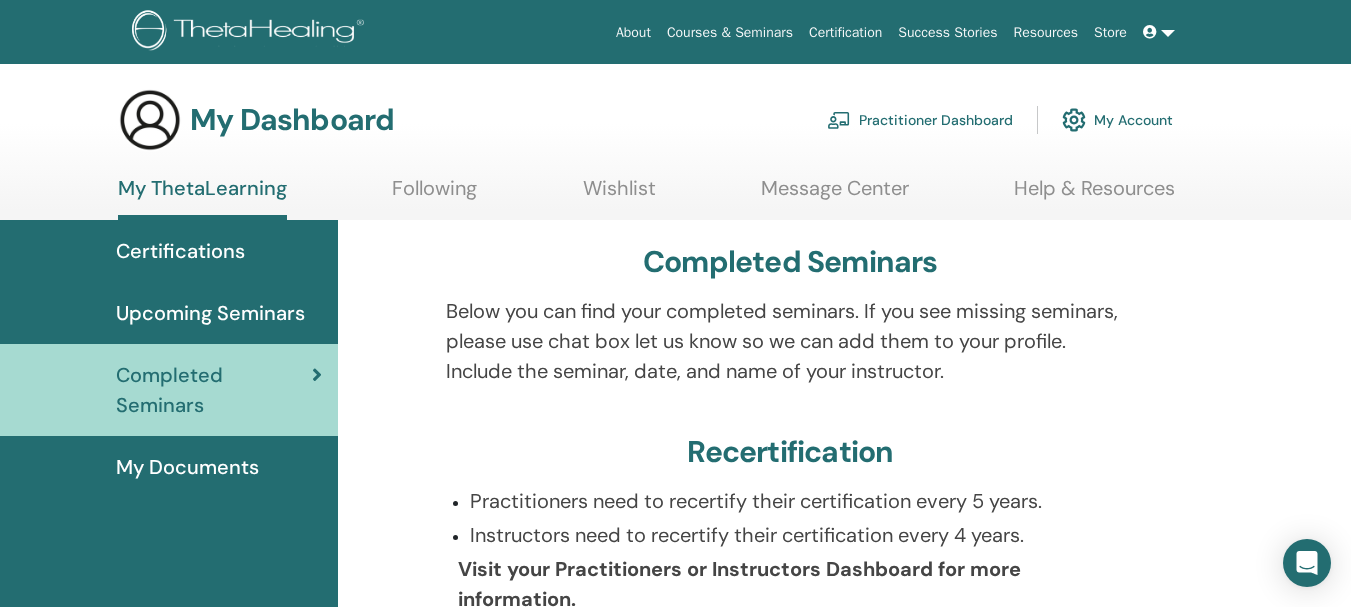 scroll, scrollTop: 0, scrollLeft: 0, axis: both 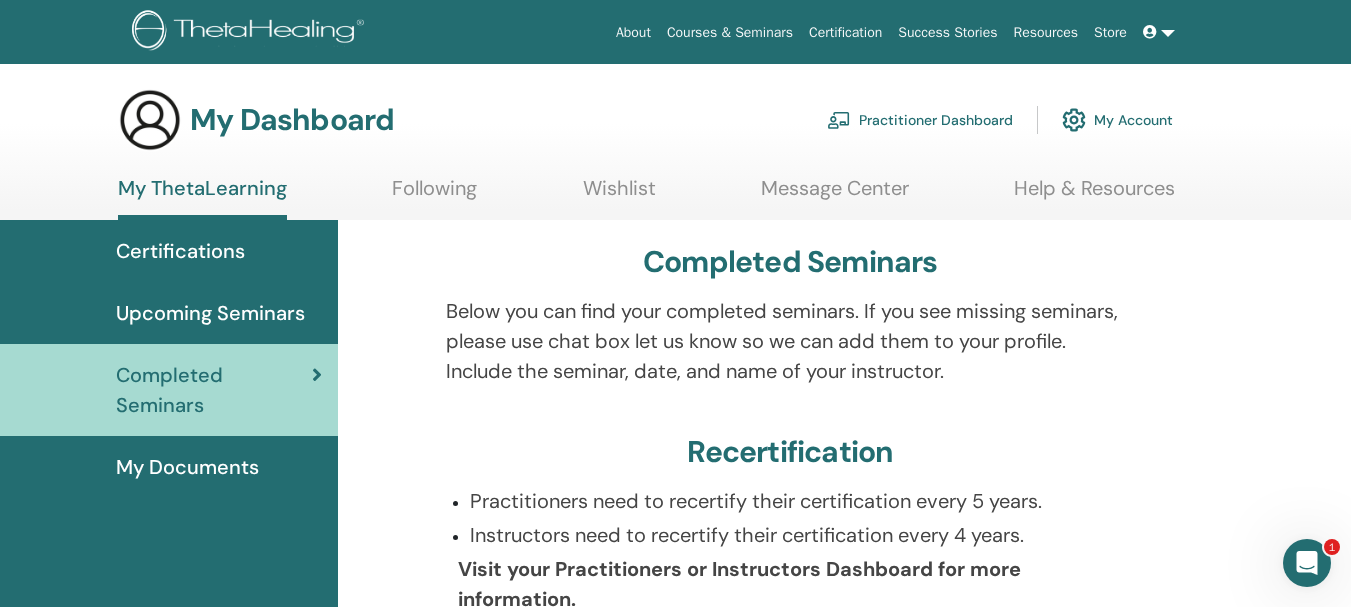 click on "Certifications" at bounding box center (169, 251) 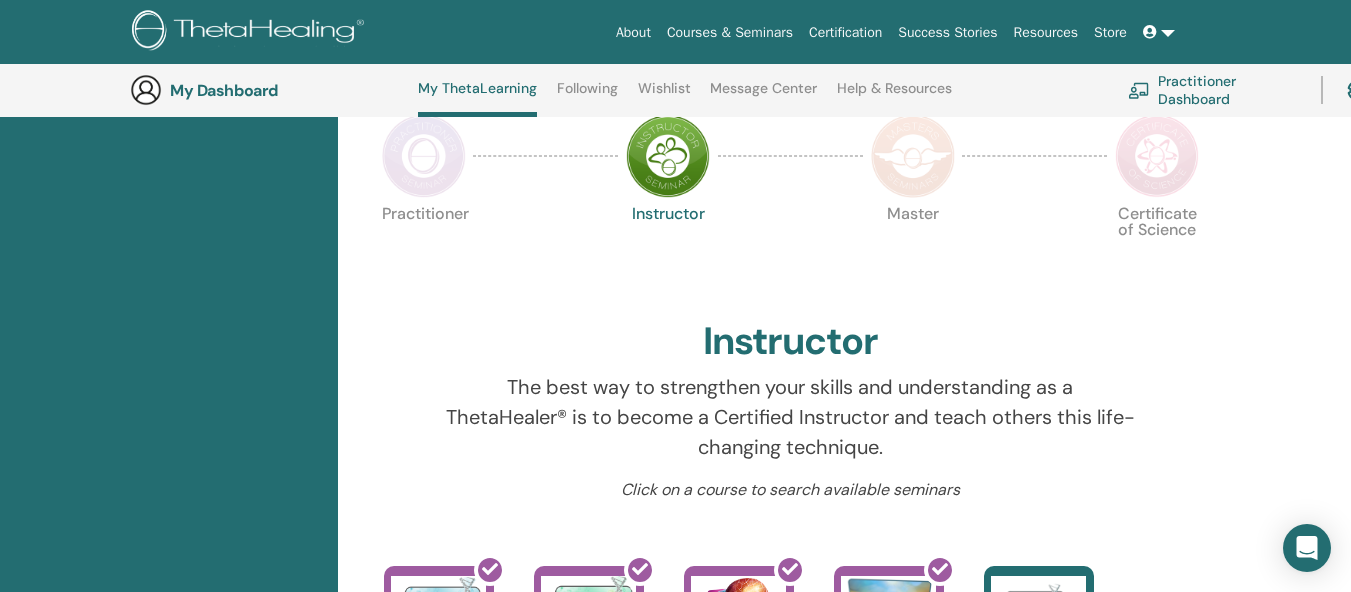 scroll, scrollTop: 753, scrollLeft: 0, axis: vertical 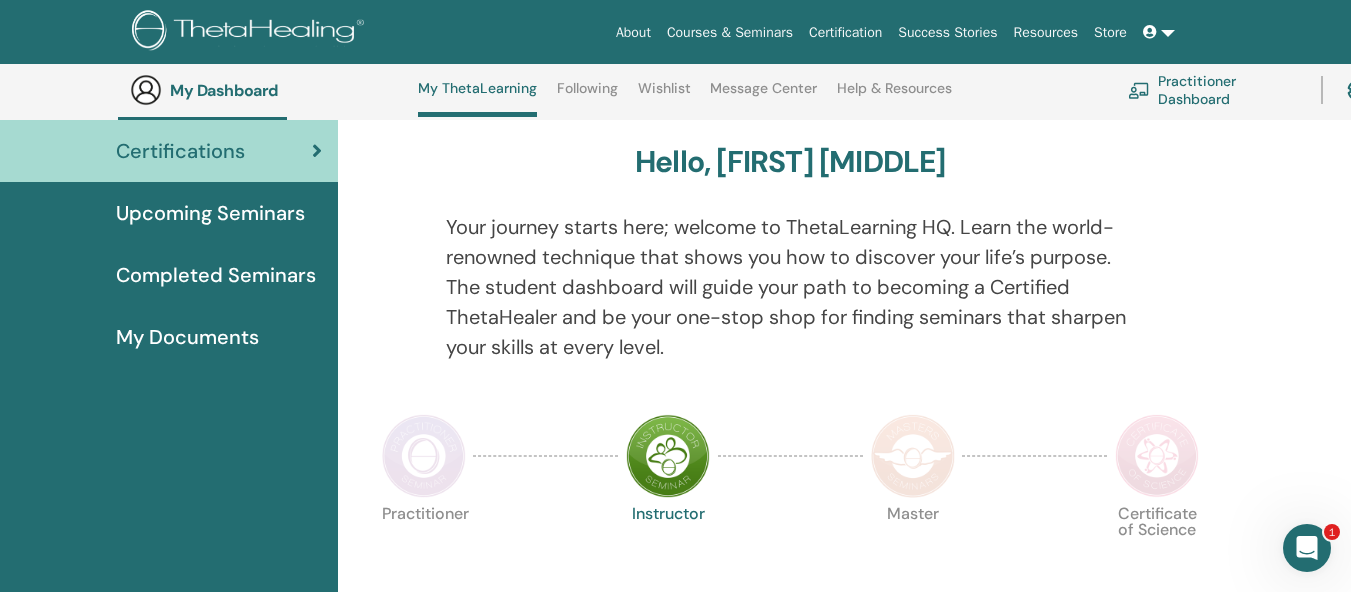 click at bounding box center [424, 456] 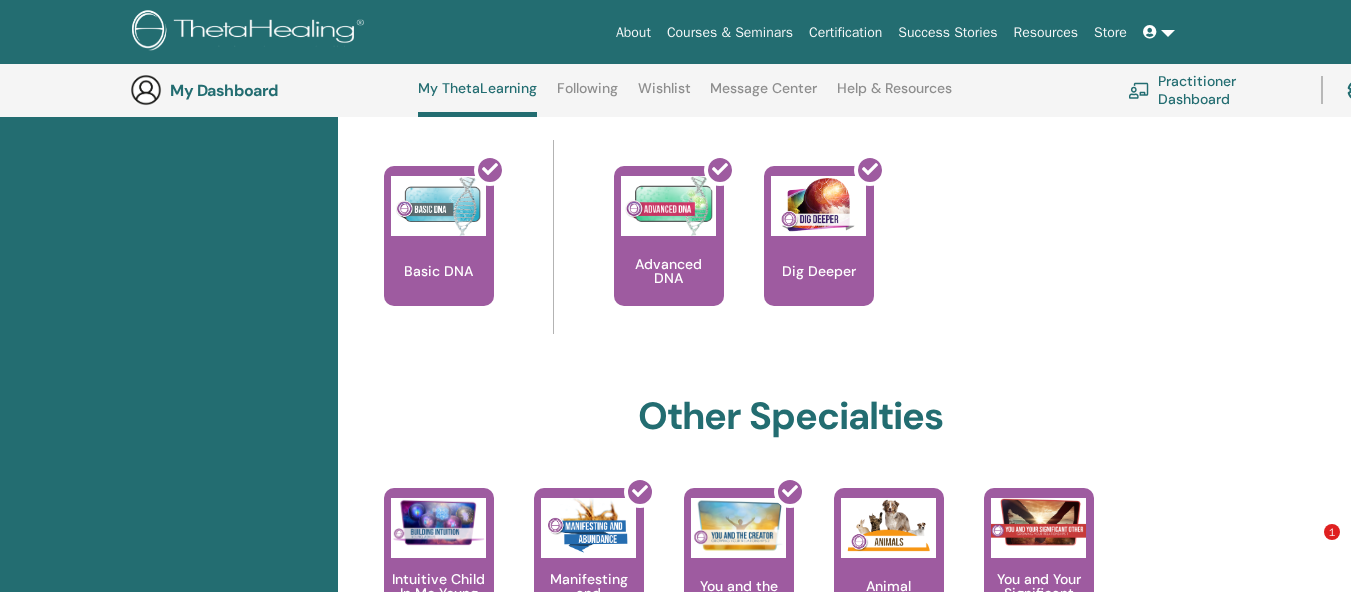 scroll, scrollTop: 953, scrollLeft: 0, axis: vertical 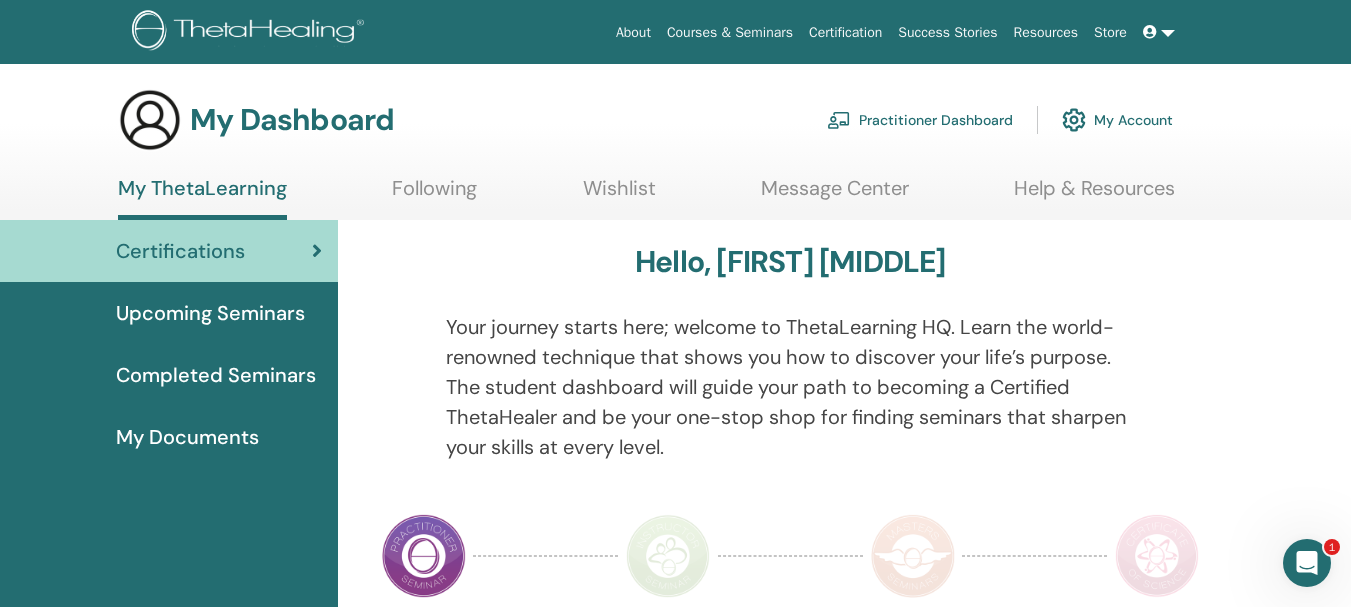 drag, startPoint x: 206, startPoint y: 441, endPoint x: 232, endPoint y: 437, distance: 26.305893 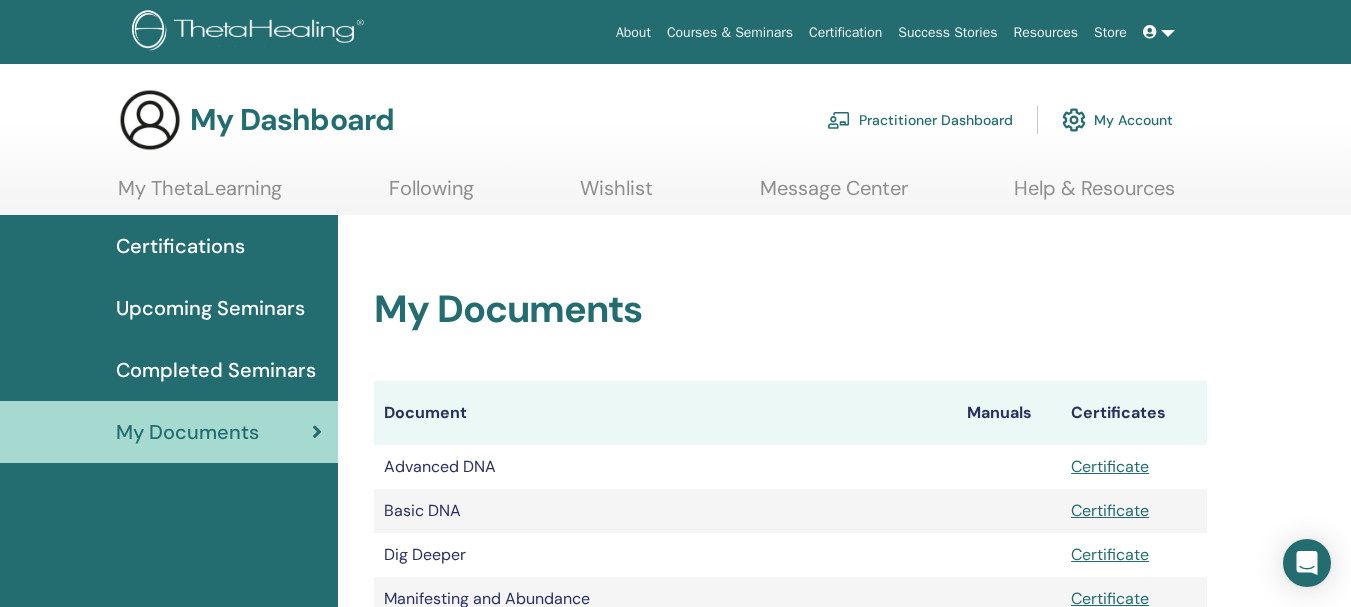 scroll, scrollTop: 0, scrollLeft: 0, axis: both 